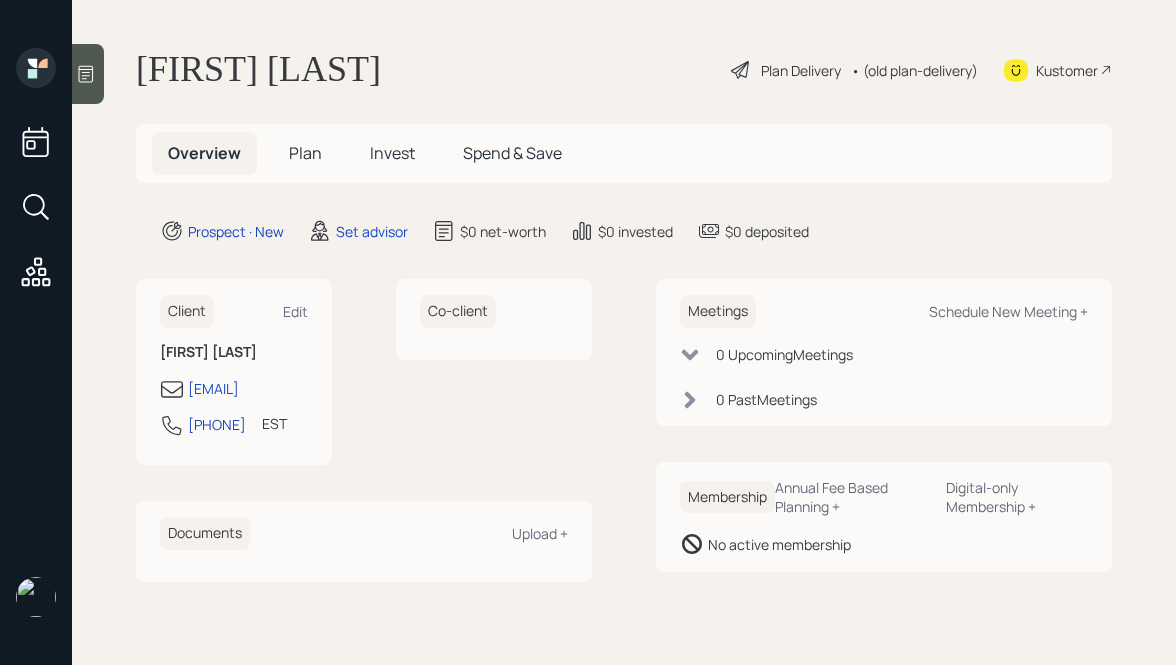 scroll, scrollTop: 0, scrollLeft: 0, axis: both 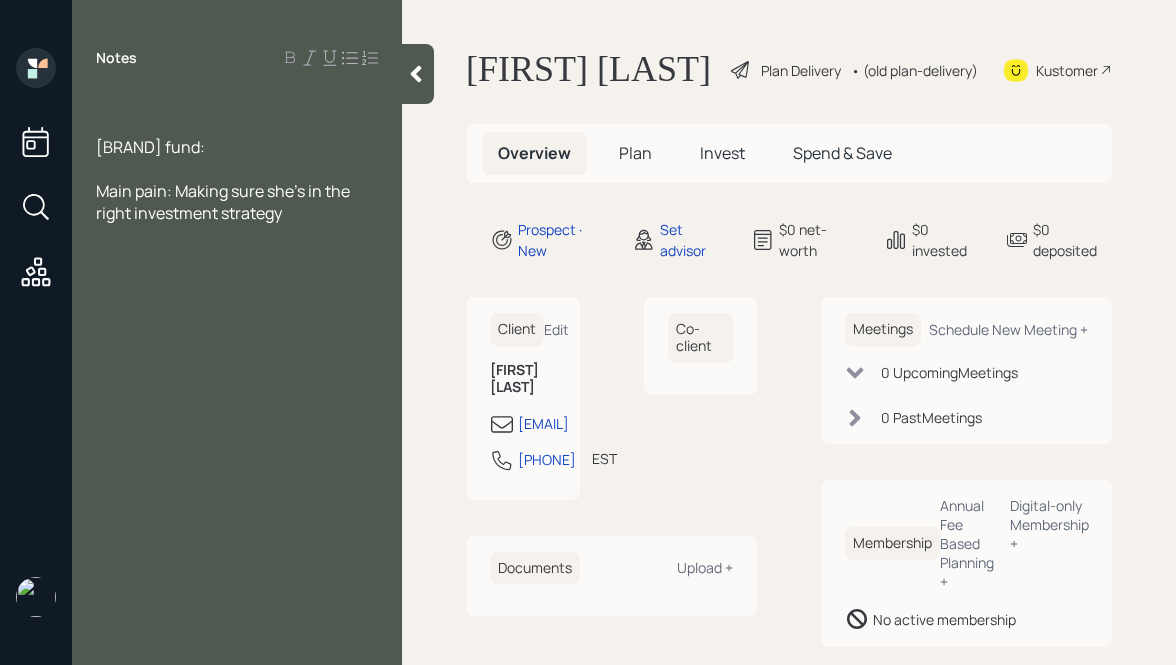 click at bounding box center (237, 103) 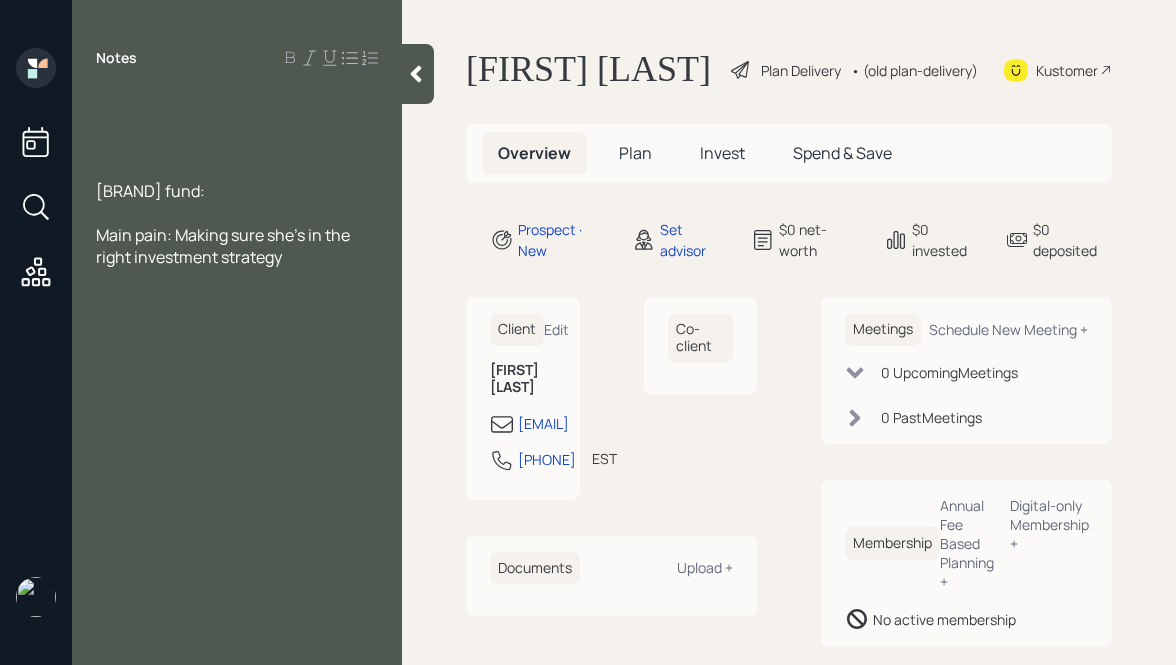 click at bounding box center [237, 103] 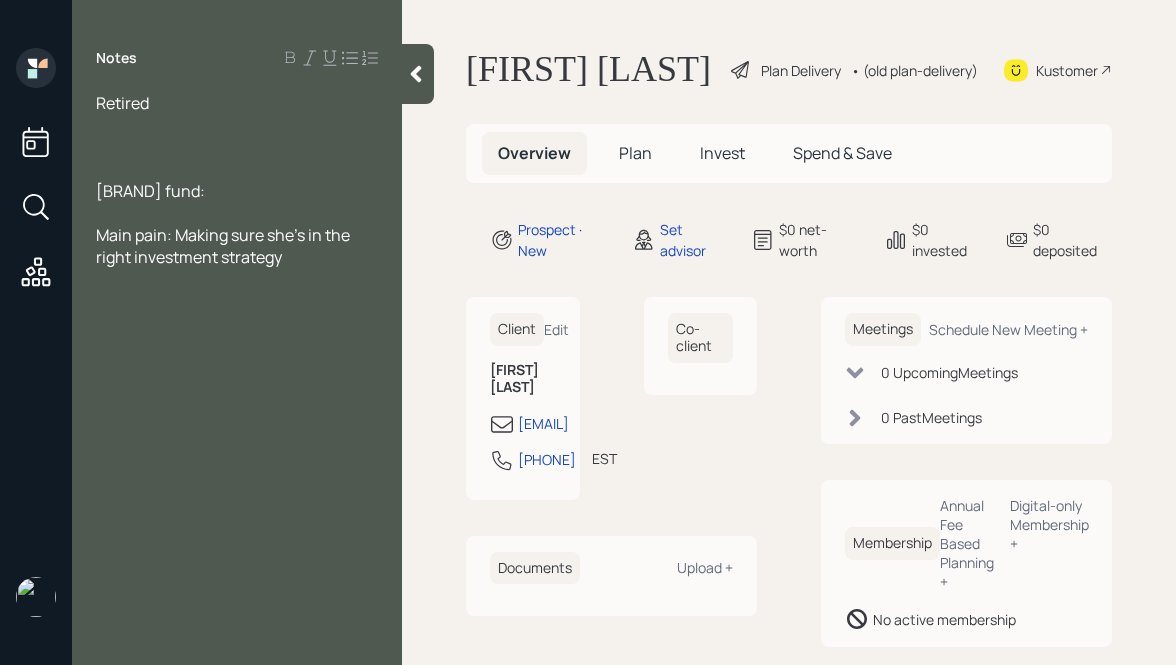 click at bounding box center [237, 103] 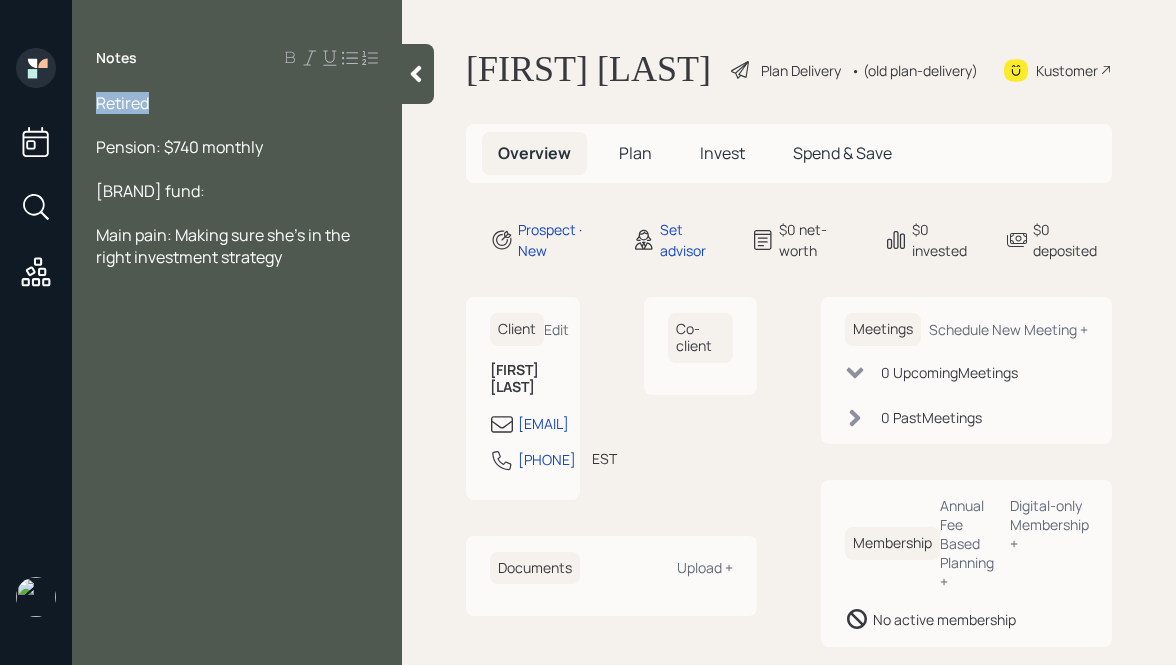 drag, startPoint x: 160, startPoint y: 105, endPoint x: 93, endPoint y: 104, distance: 67.00746 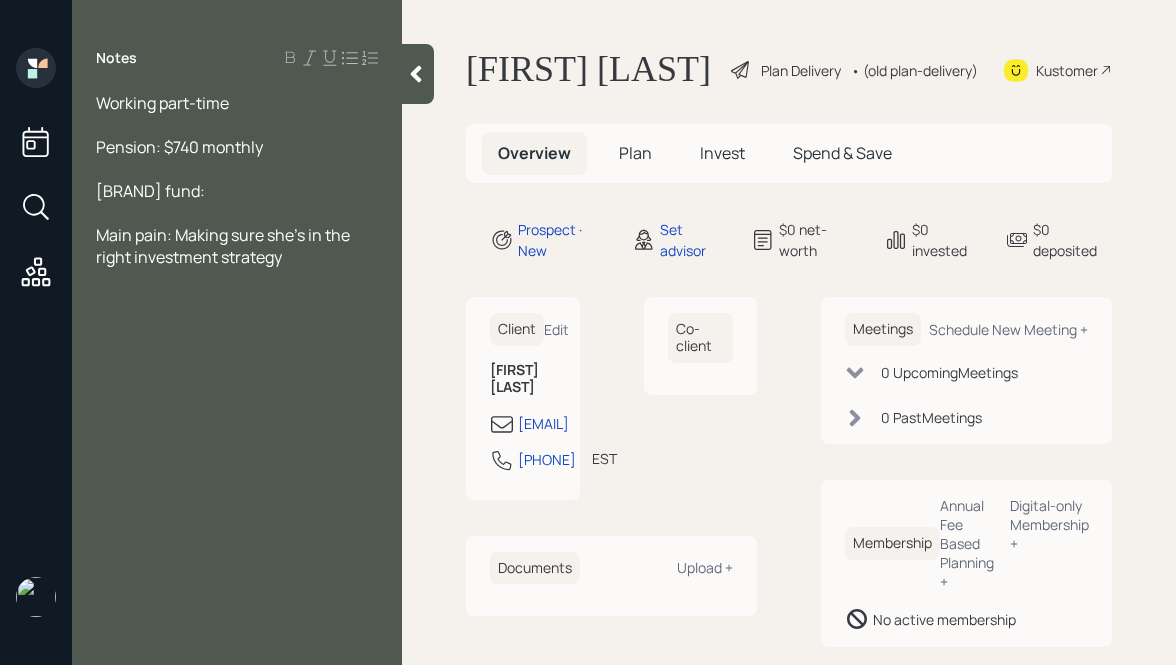 click on "[BRAND] fund:" at bounding box center [237, 103] 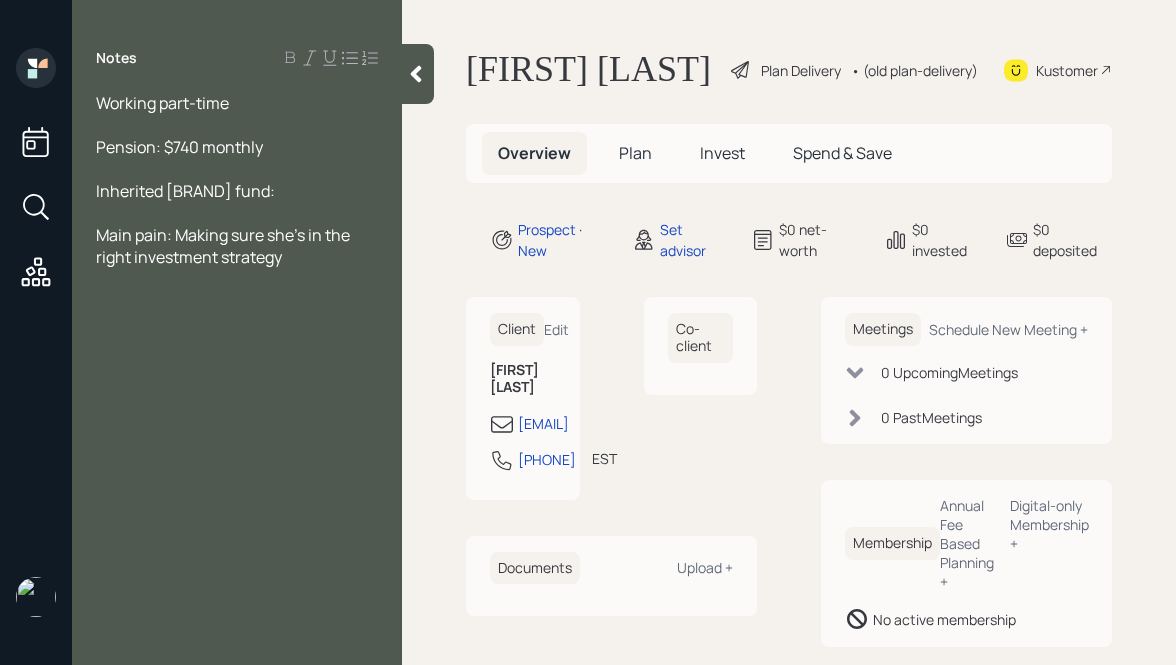 click on "Inherited [BRAND] fund:" at bounding box center [237, 103] 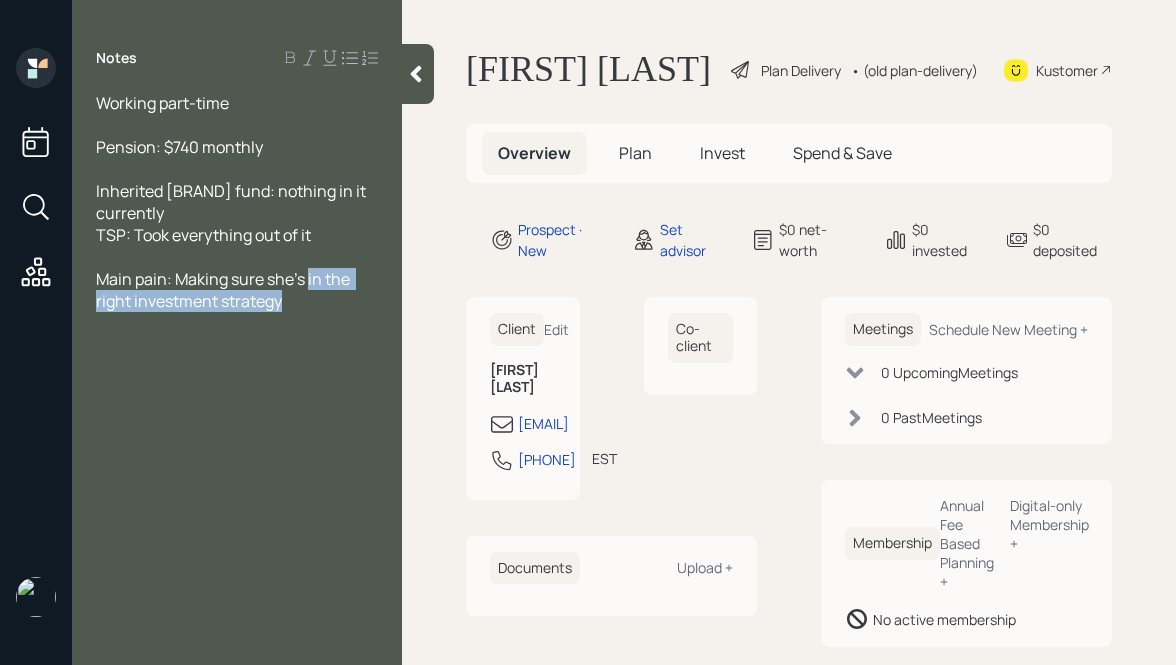 drag, startPoint x: 299, startPoint y: 309, endPoint x: 308, endPoint y: 276, distance: 34.20526 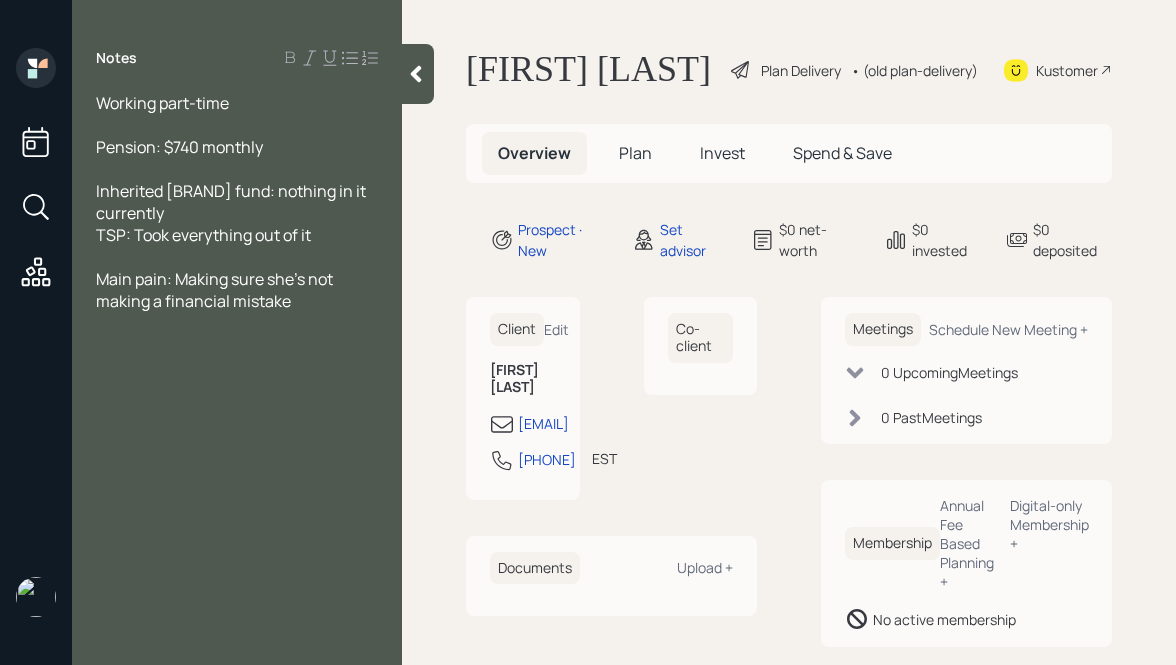 click at bounding box center (416, 74) 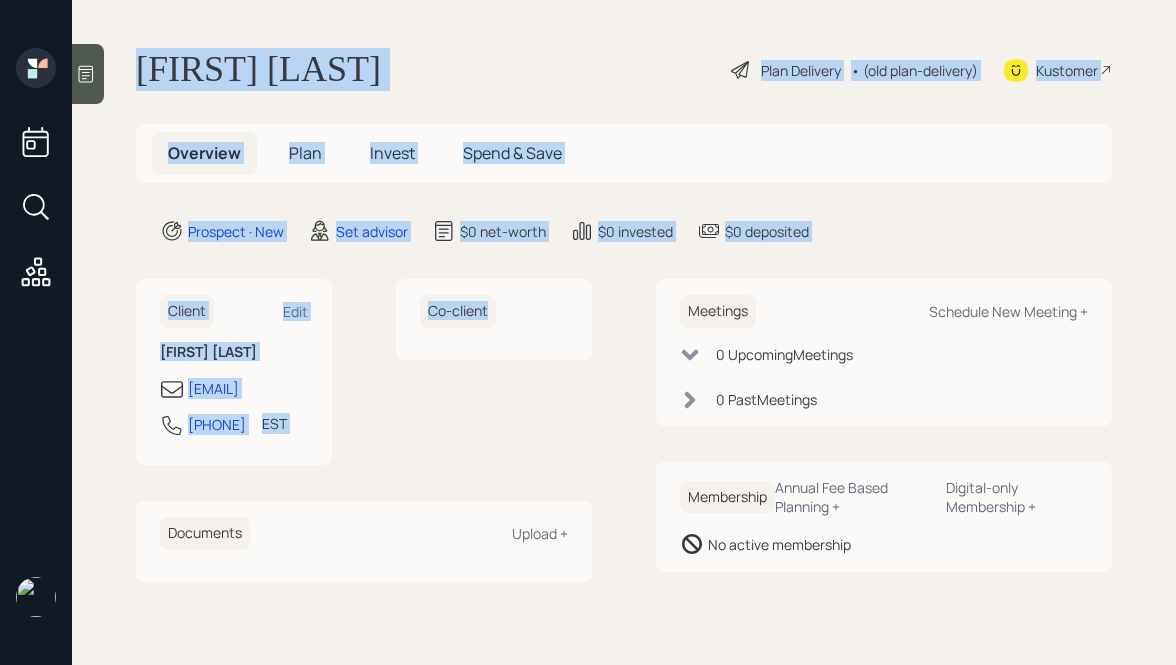 drag, startPoint x: 137, startPoint y: 67, endPoint x: 453, endPoint y: 369, distance: 437.1041 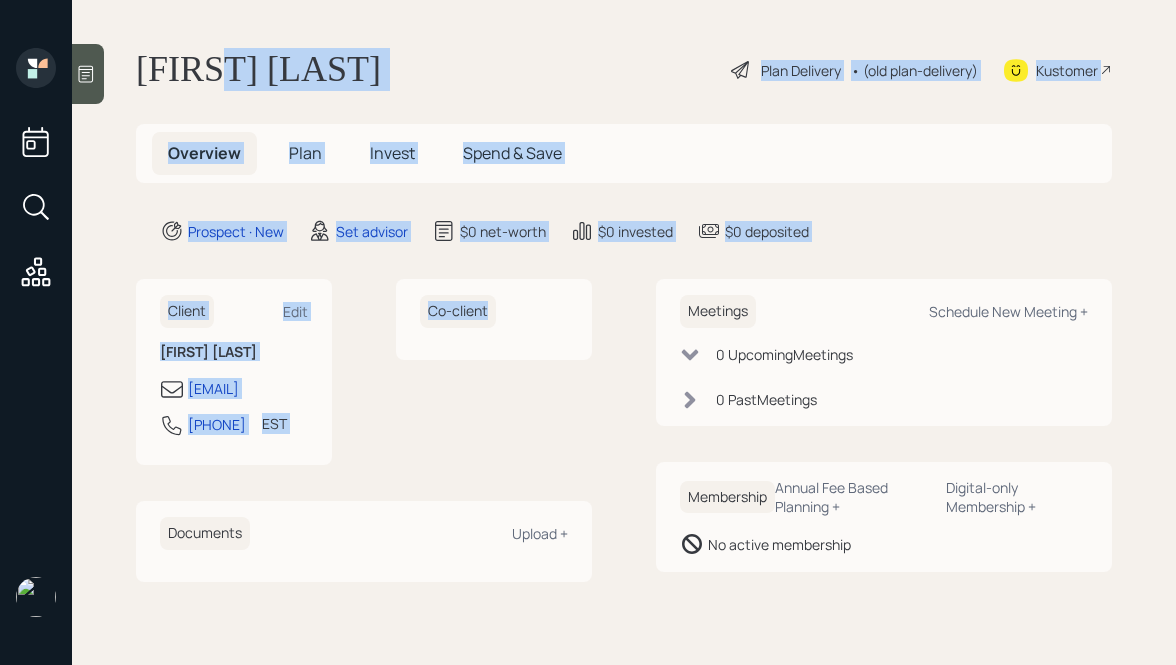 drag, startPoint x: 546, startPoint y: 356, endPoint x: 202, endPoint y: 26, distance: 476.69278 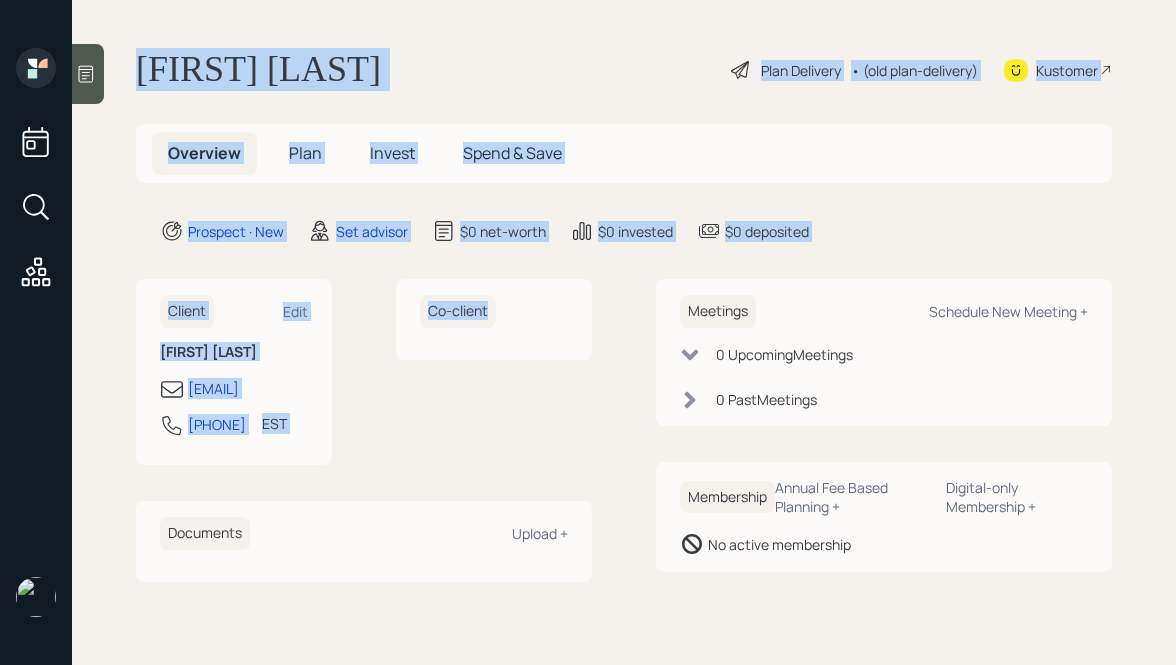 click on "[FIRST] [LAST]" at bounding box center [258, 70] 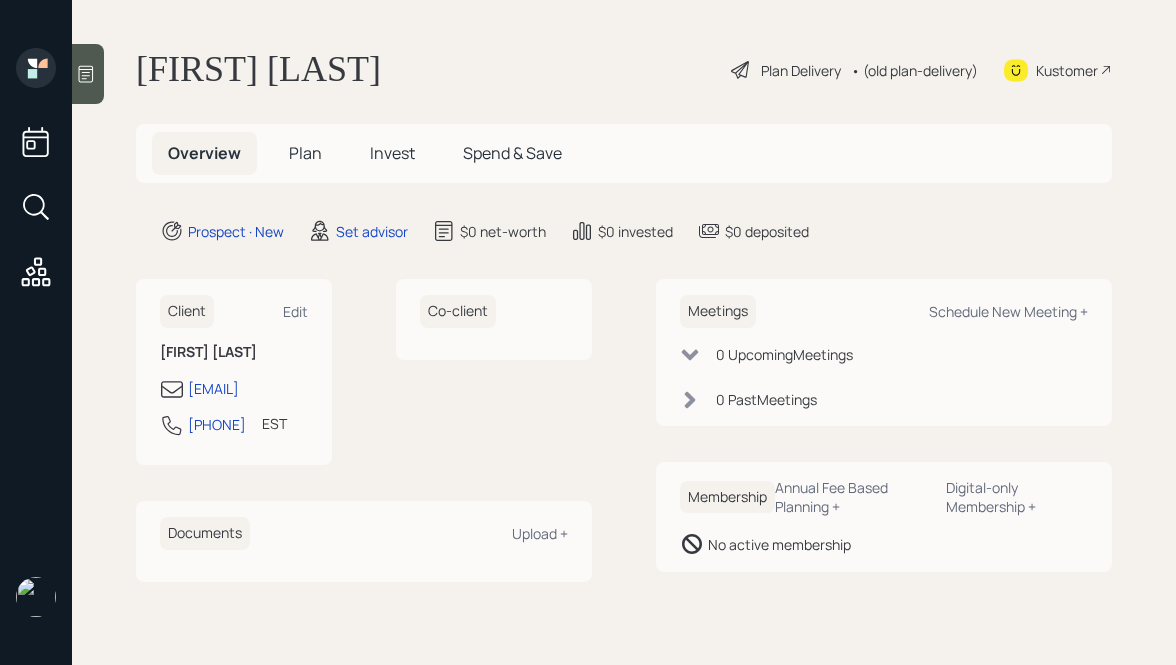 click at bounding box center (86, 74) 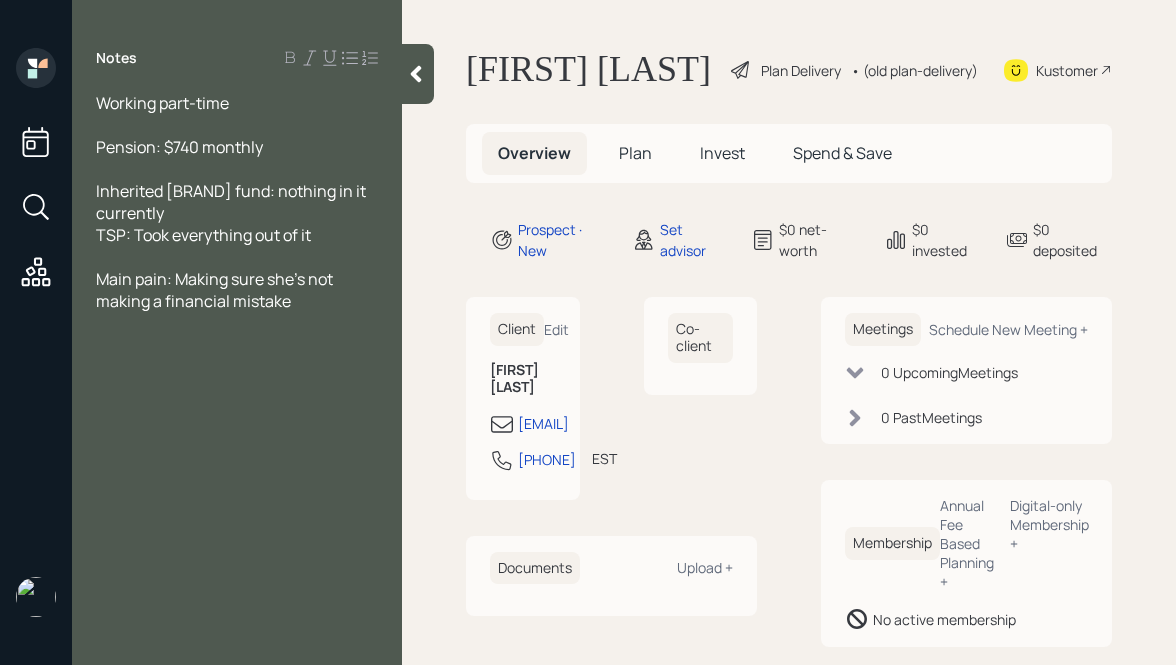 click on "Working part-time" at bounding box center (237, 103) 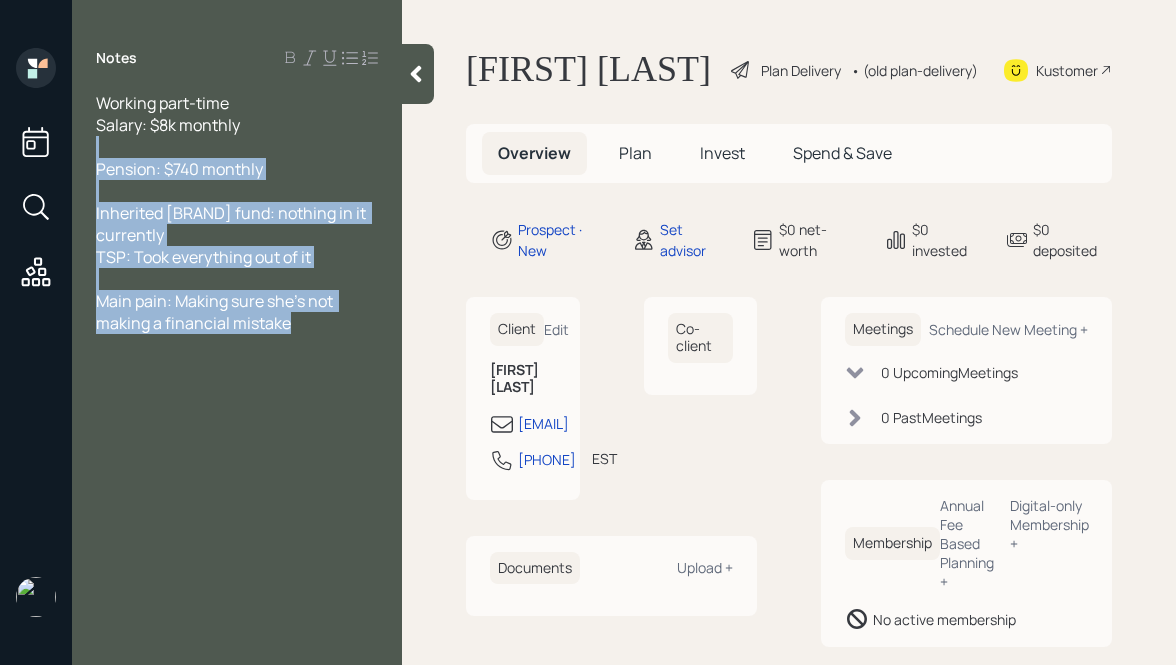 drag, startPoint x: 330, startPoint y: 328, endPoint x: 134, endPoint y: 145, distance: 268.15106 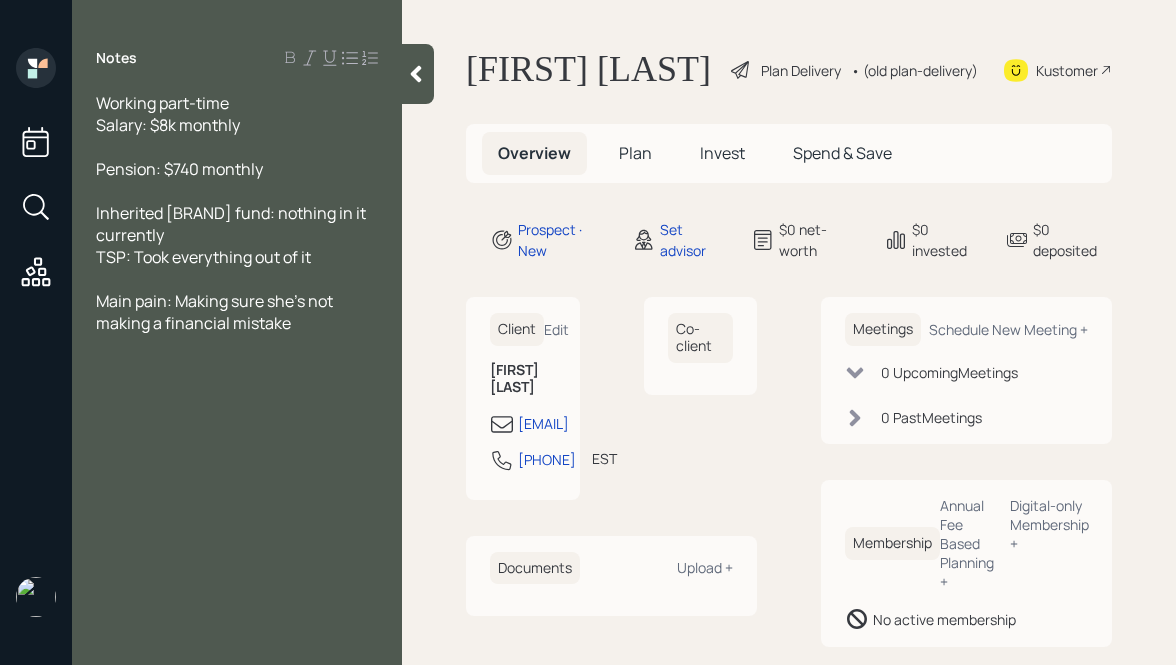 click on "Main pain: Making sure she's not making a financial mistake" at bounding box center [237, 103] 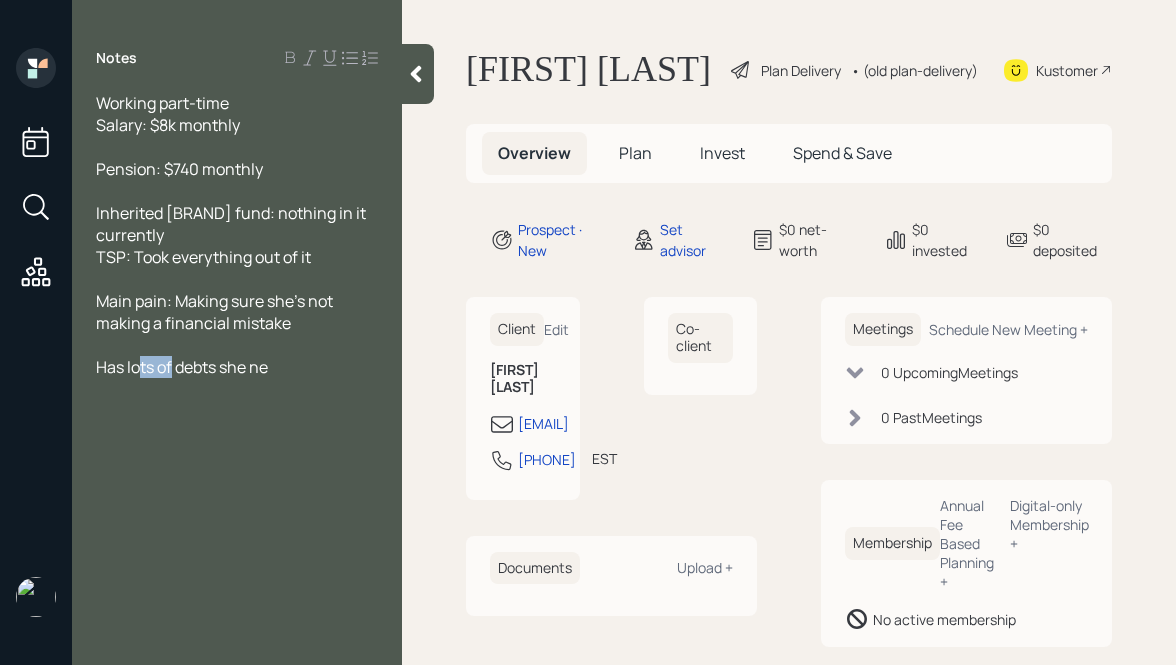 drag, startPoint x: 175, startPoint y: 363, endPoint x: 138, endPoint y: 368, distance: 37.336308 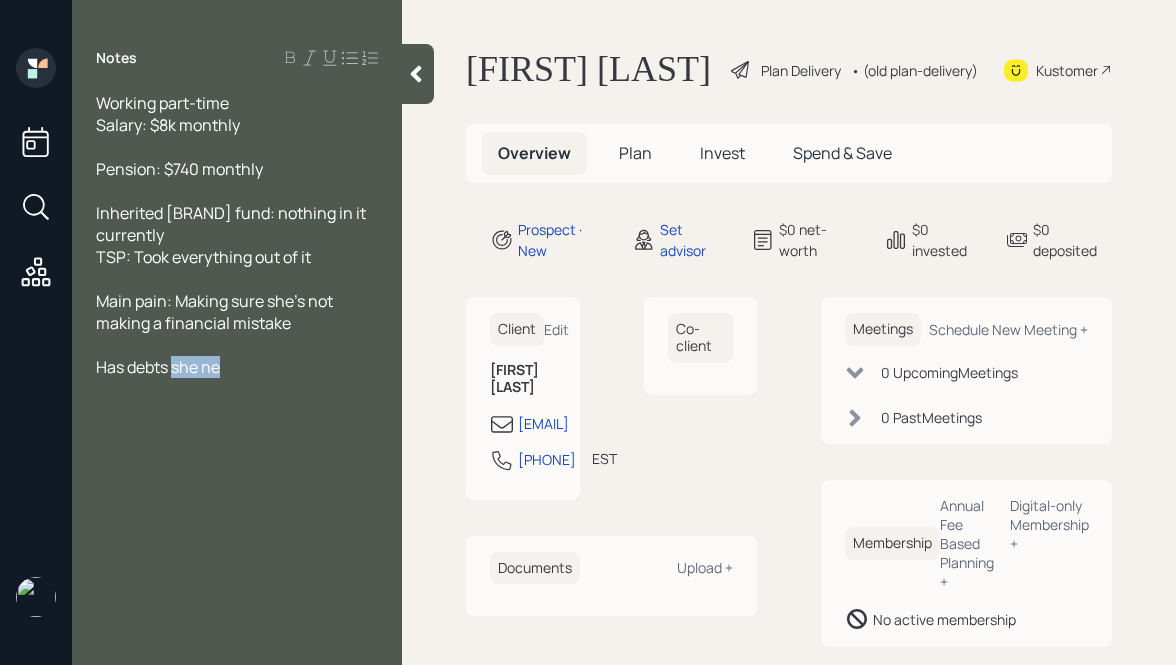 drag, startPoint x: 174, startPoint y: 362, endPoint x: 291, endPoint y: 363, distance: 117.00427 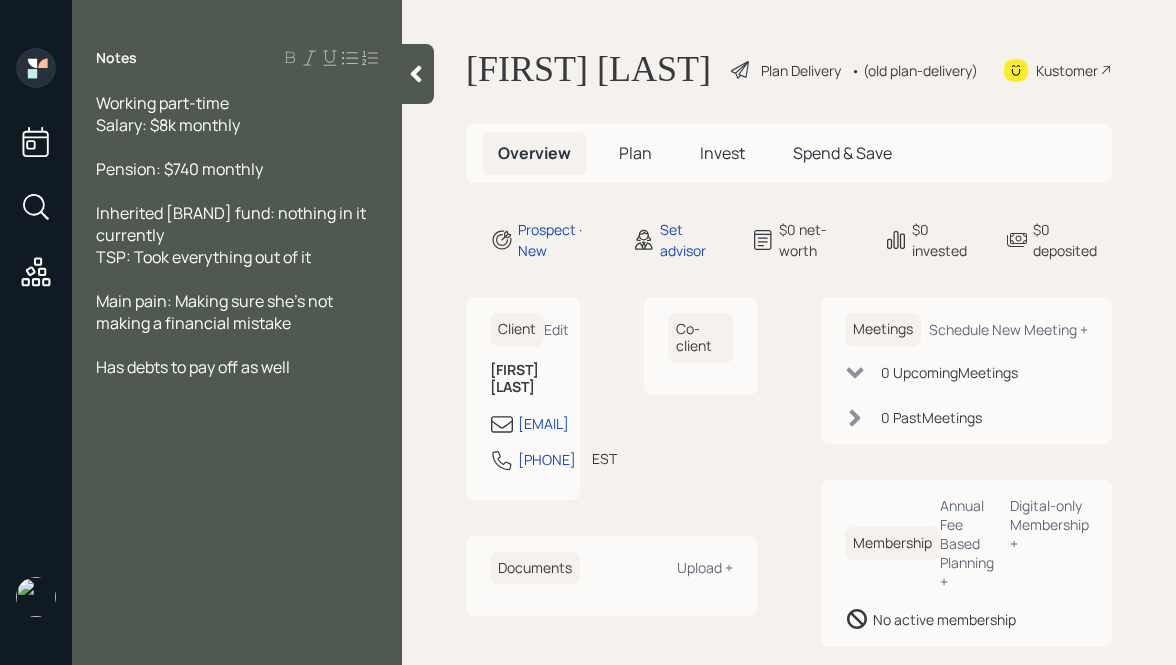 click at bounding box center [416, 74] 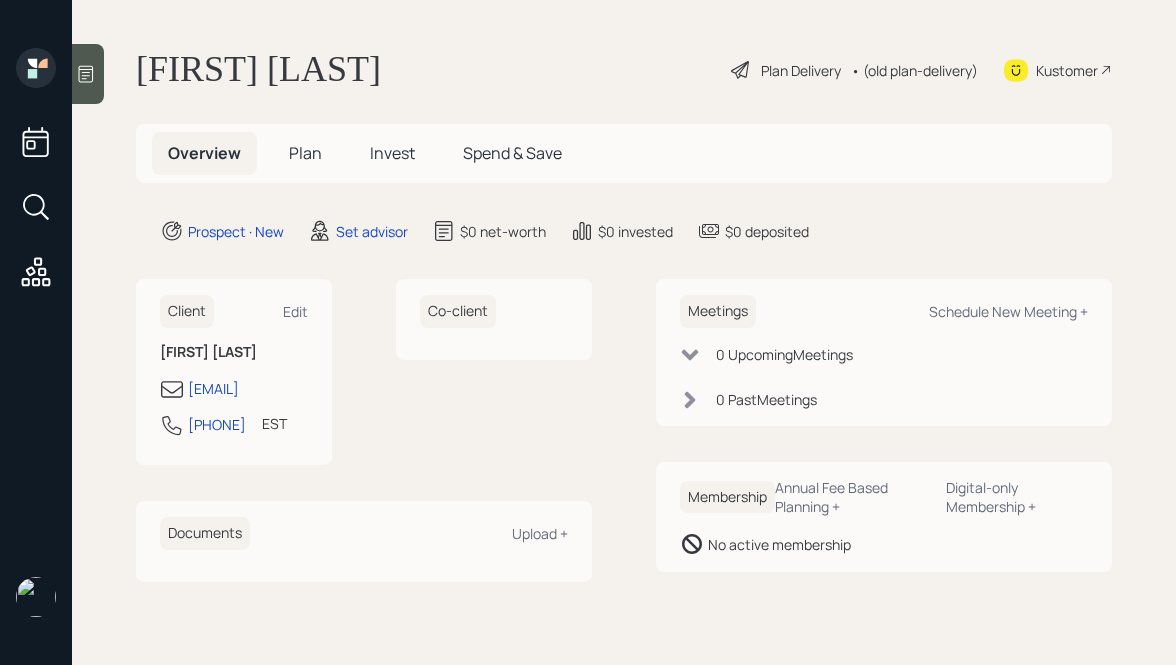 drag, startPoint x: 349, startPoint y: 388, endPoint x: 187, endPoint y: 338, distance: 169.54056 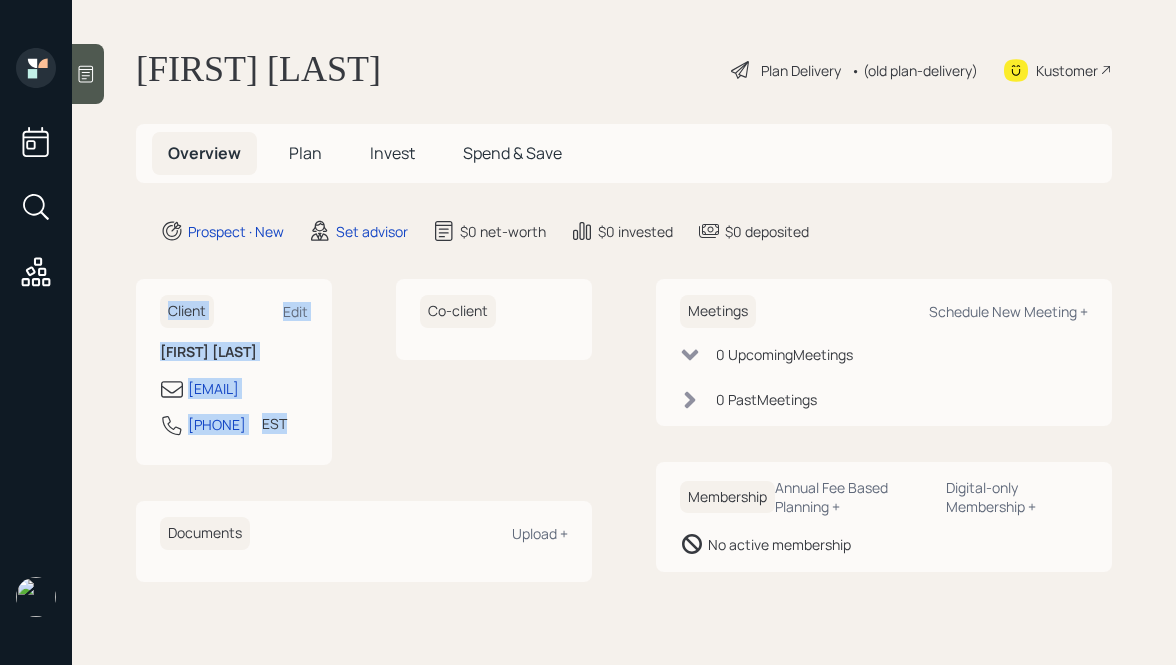 drag, startPoint x: 342, startPoint y: 442, endPoint x: 139, endPoint y: 243, distance: 284.271 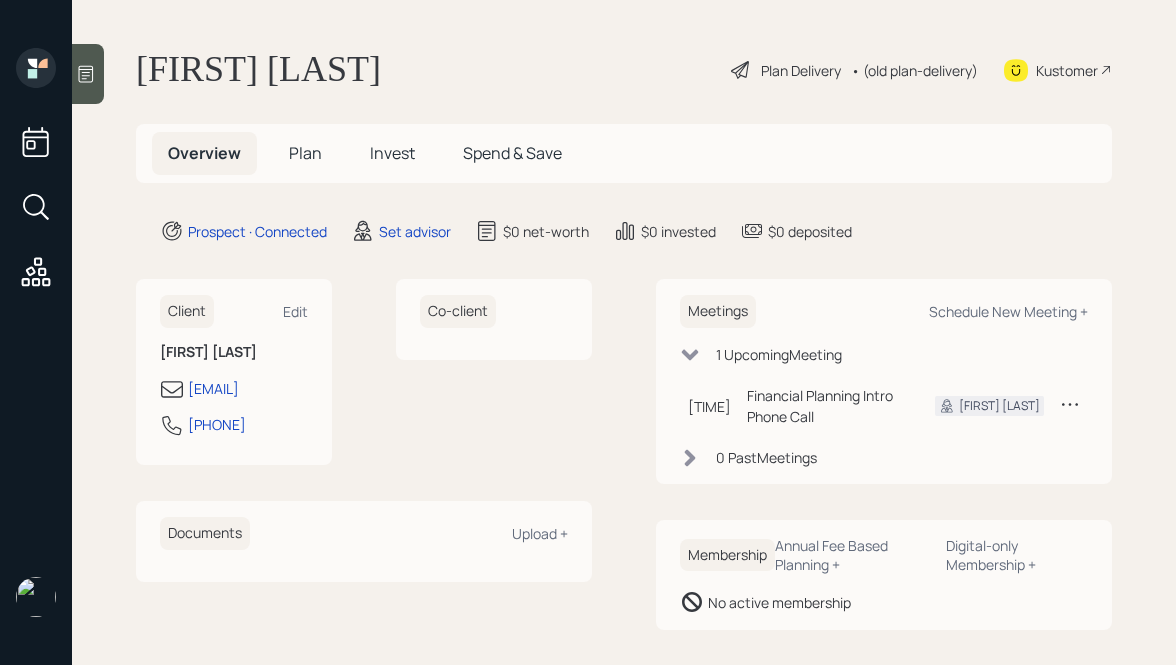 scroll, scrollTop: 0, scrollLeft: 0, axis: both 